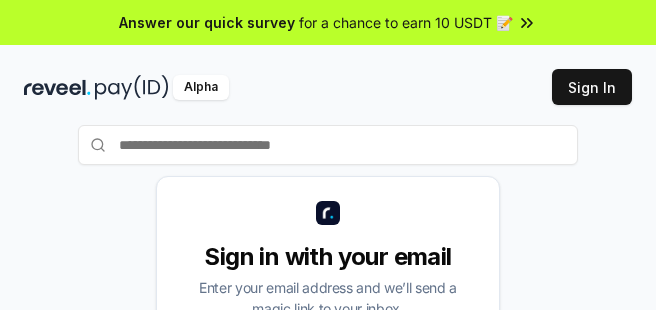 scroll, scrollTop: 0, scrollLeft: 0, axis: both 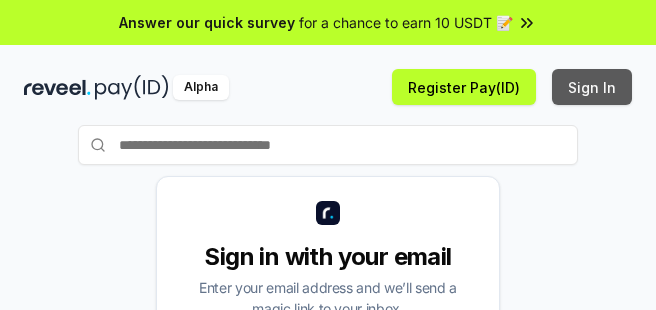 click on "Sign In" at bounding box center (592, 87) 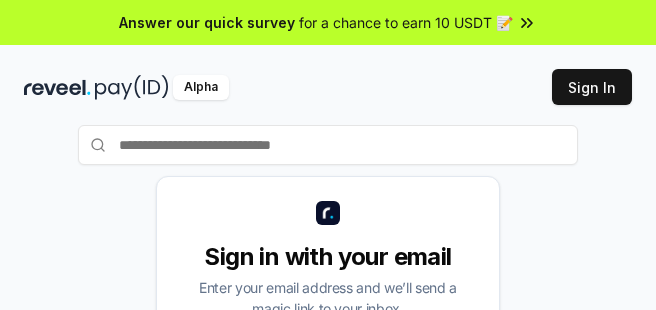 scroll, scrollTop: 0, scrollLeft: 0, axis: both 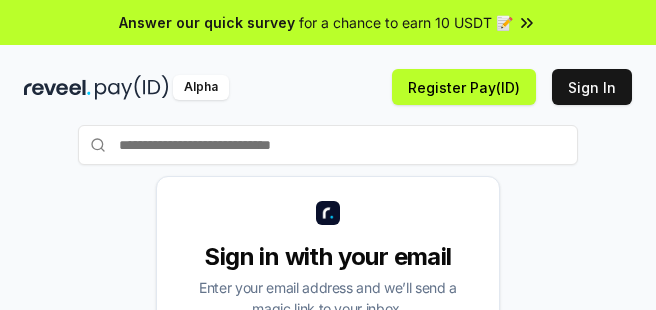 click on "Alpha Register Pay(ID) Sign In" at bounding box center (328, 87) 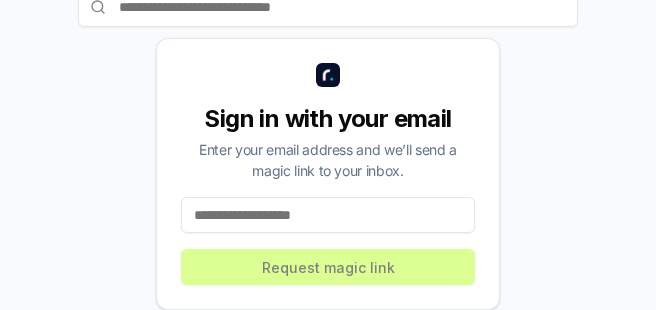 scroll, scrollTop: 140, scrollLeft: 0, axis: vertical 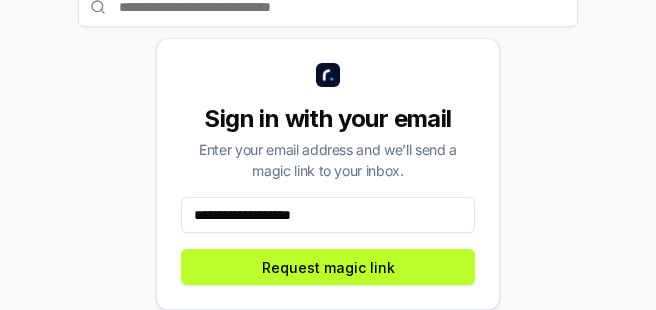 drag, startPoint x: 370, startPoint y: 207, endPoint x: 104, endPoint y: 175, distance: 267.9179 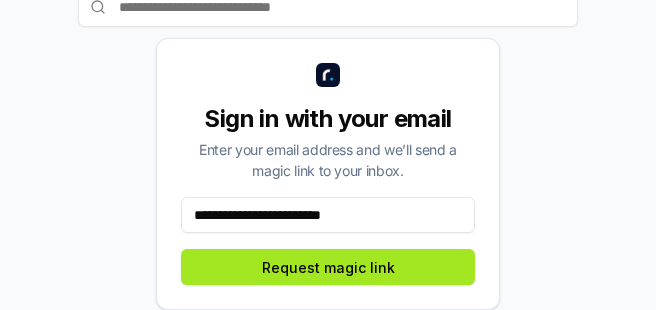 type on "**********" 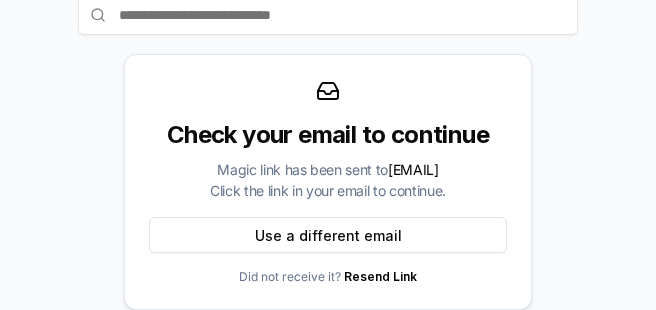 scroll, scrollTop: 142, scrollLeft: 0, axis: vertical 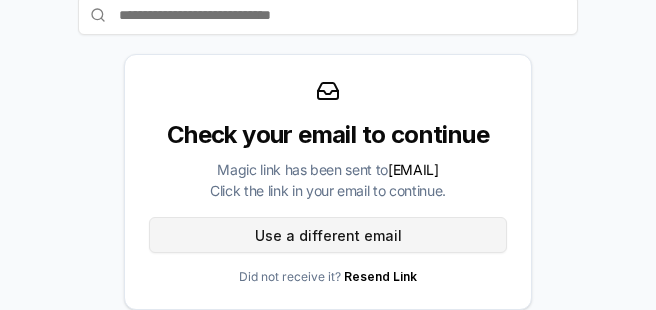 click on "Use a different email" at bounding box center (328, 235) 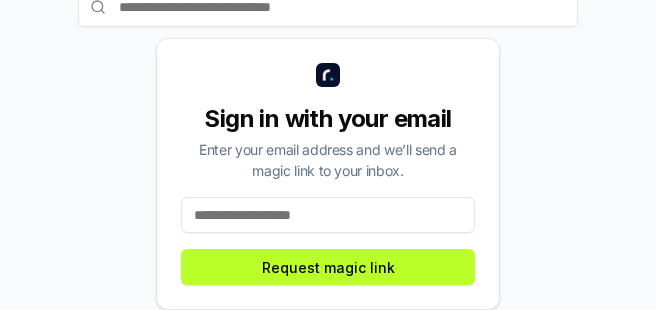 click at bounding box center (328, 215) 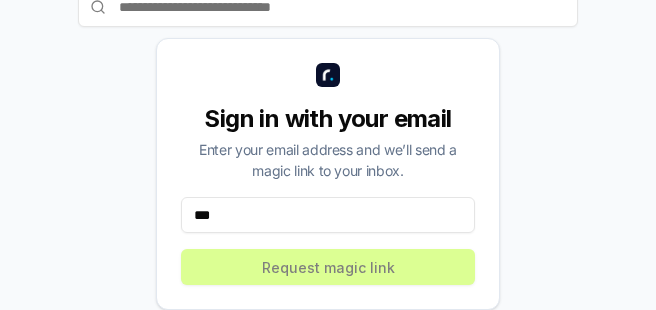 drag, startPoint x: 298, startPoint y: 217, endPoint x: -12, endPoint y: 217, distance: 310 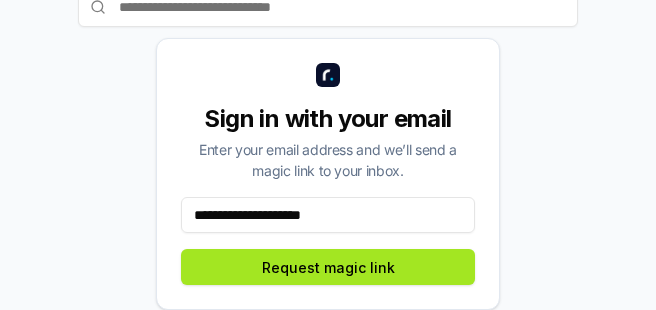 type on "**********" 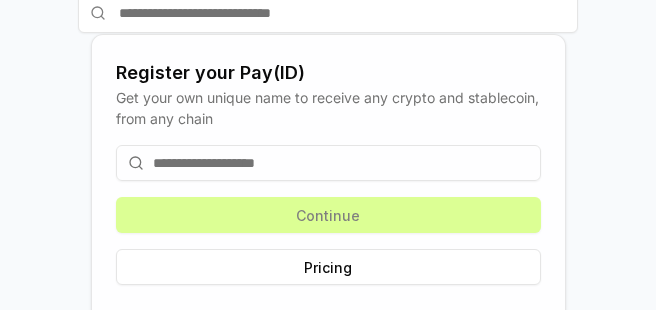 scroll, scrollTop: 140, scrollLeft: 0, axis: vertical 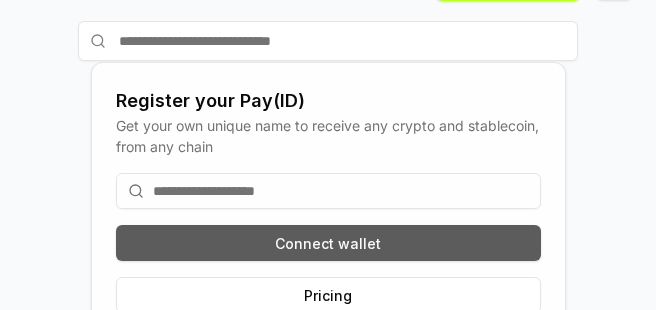 click on "Connect wallet" at bounding box center (328, 243) 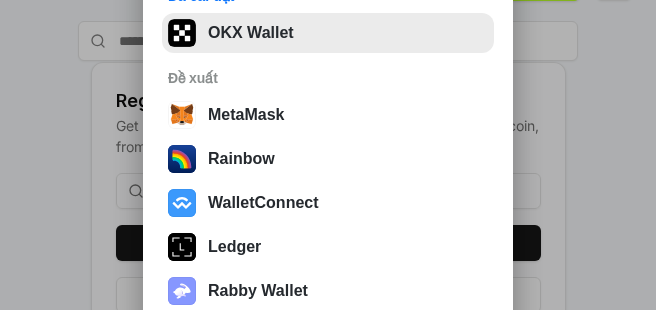 click on "OKX Wallet" at bounding box center (328, 33) 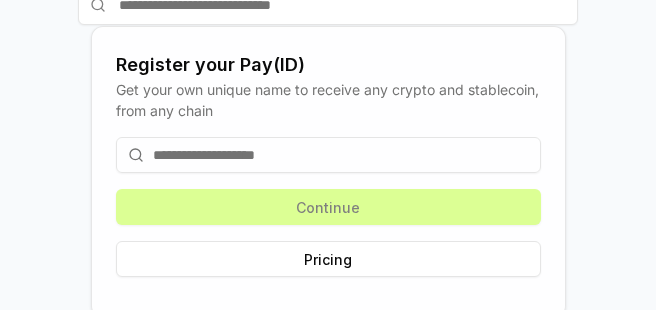 scroll, scrollTop: 150, scrollLeft: 0, axis: vertical 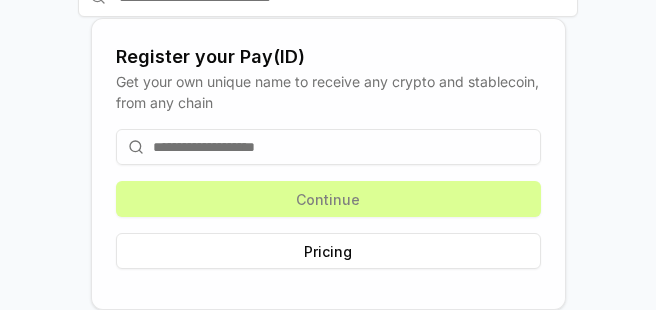 click at bounding box center [328, 147] 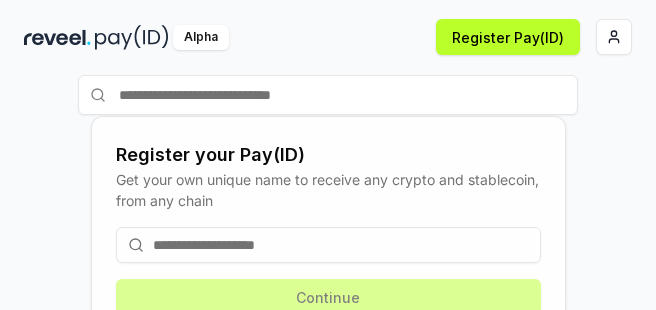 scroll, scrollTop: 150, scrollLeft: 0, axis: vertical 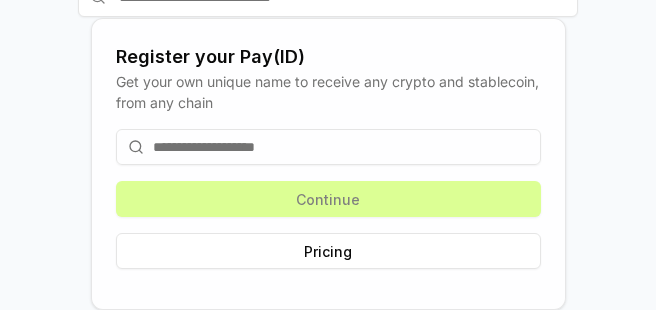 click at bounding box center (328, 147) 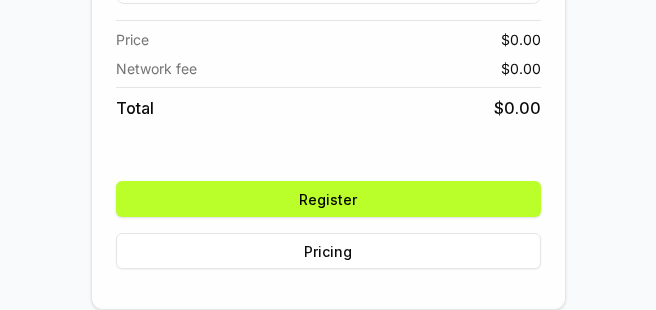 scroll, scrollTop: 278, scrollLeft: 0, axis: vertical 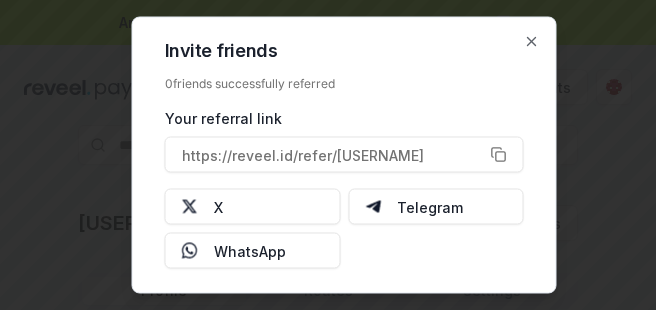 click at bounding box center [328, 155] 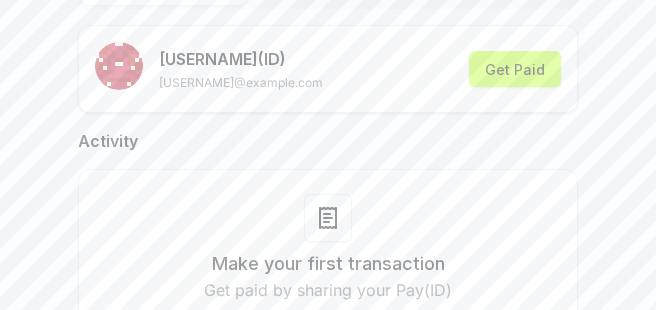 scroll, scrollTop: 200, scrollLeft: 0, axis: vertical 